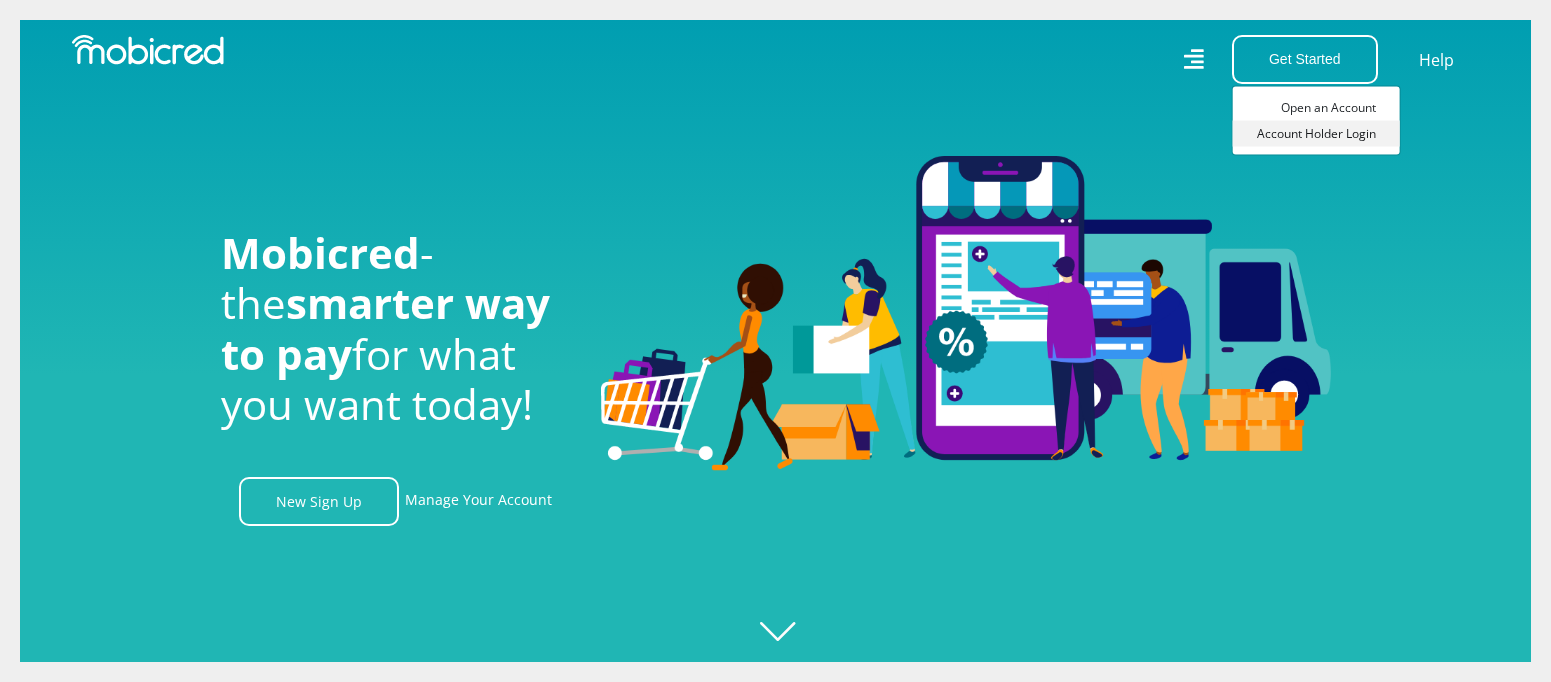 scroll, scrollTop: 0, scrollLeft: 0, axis: both 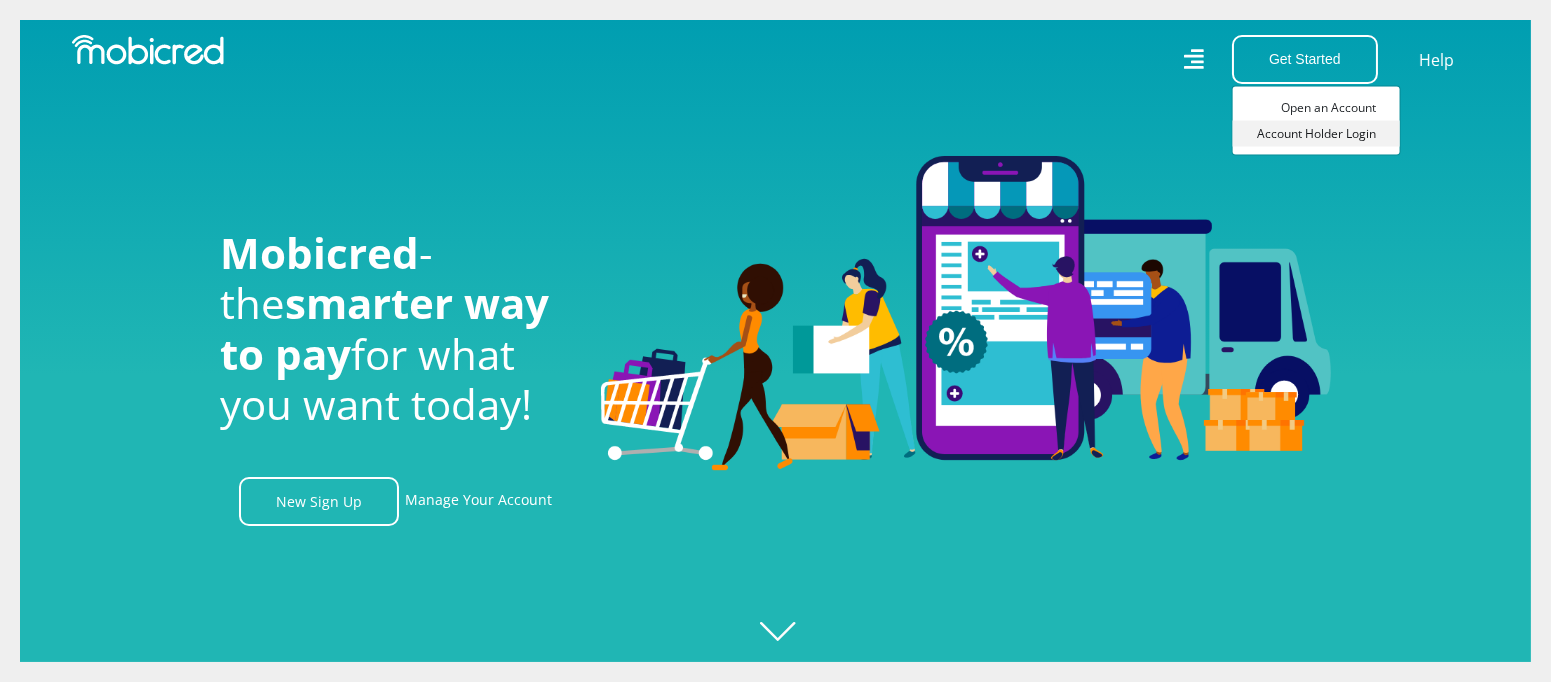 click on "Account Holder Login" at bounding box center (1316, 134) 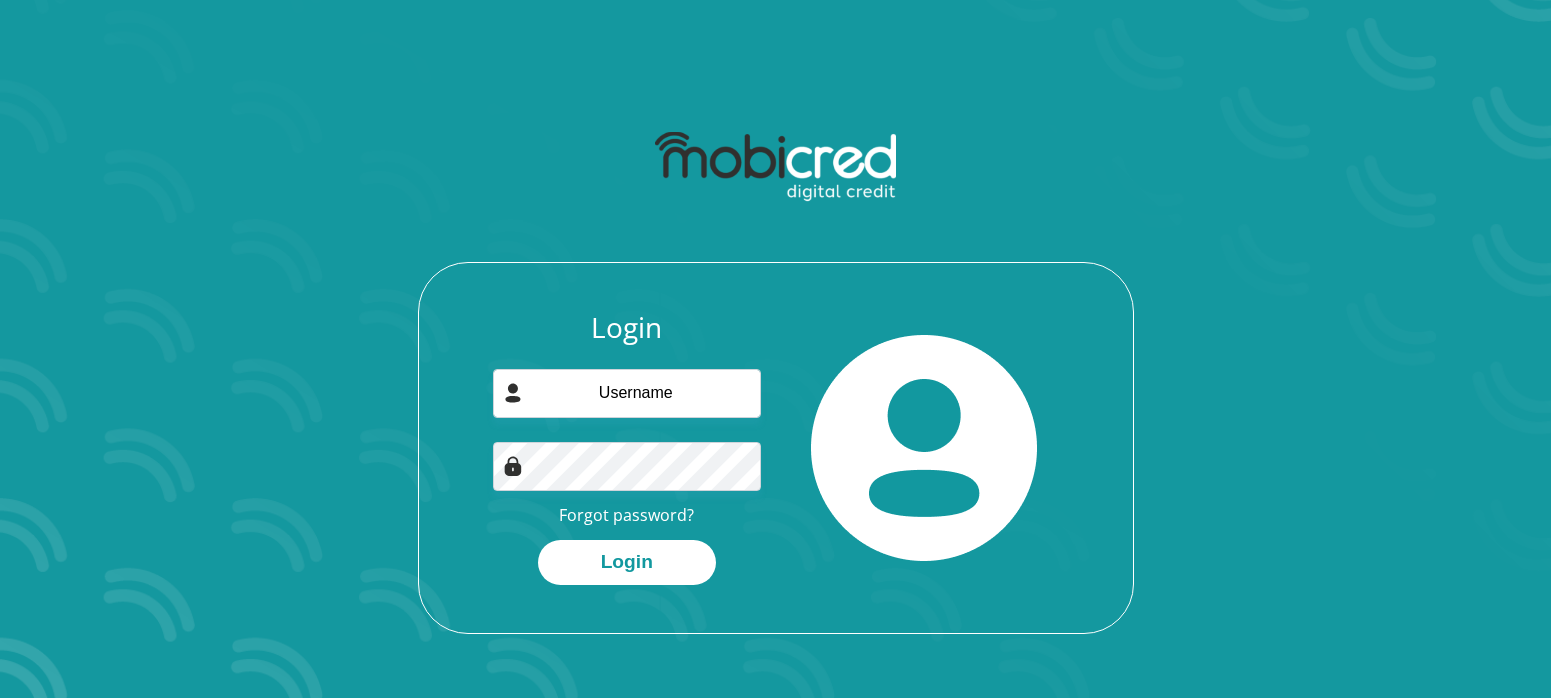 scroll, scrollTop: 0, scrollLeft: 0, axis: both 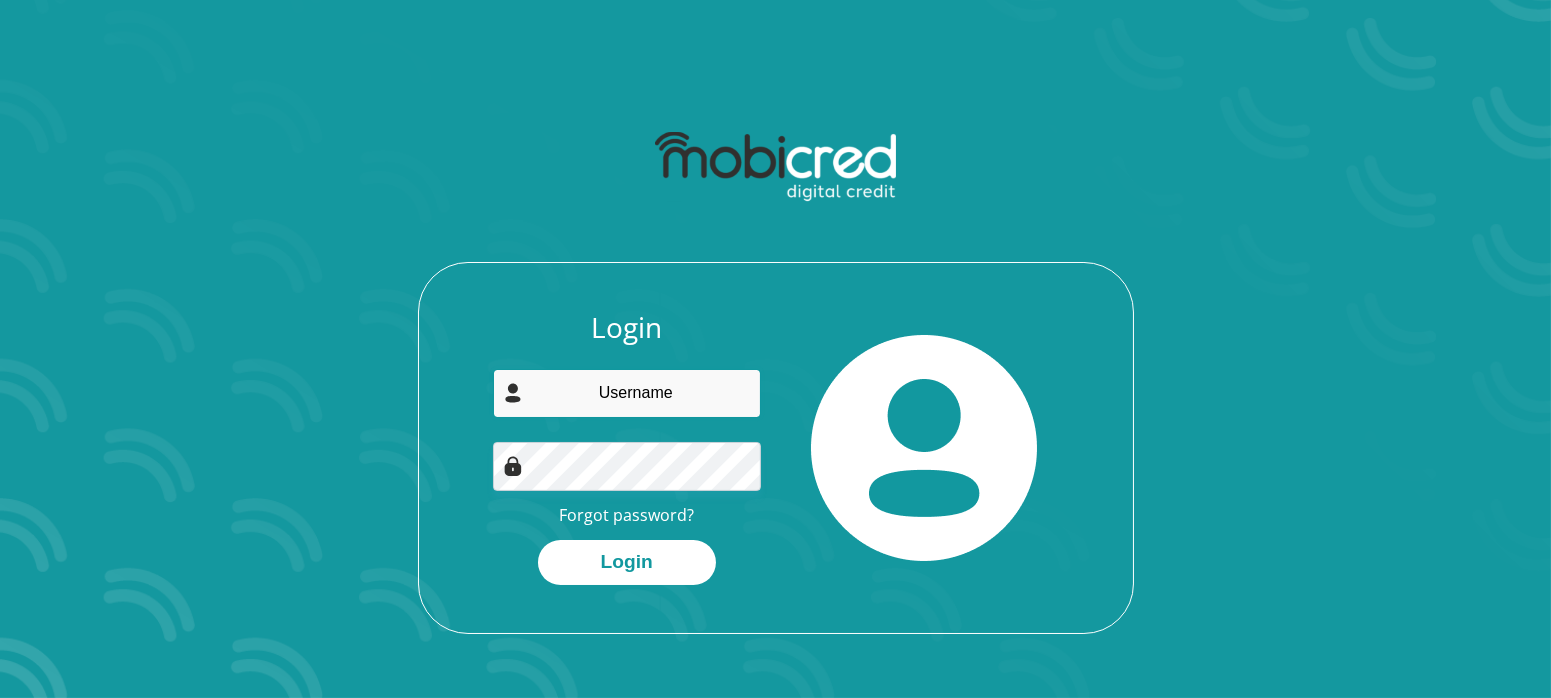 click at bounding box center (627, 393) 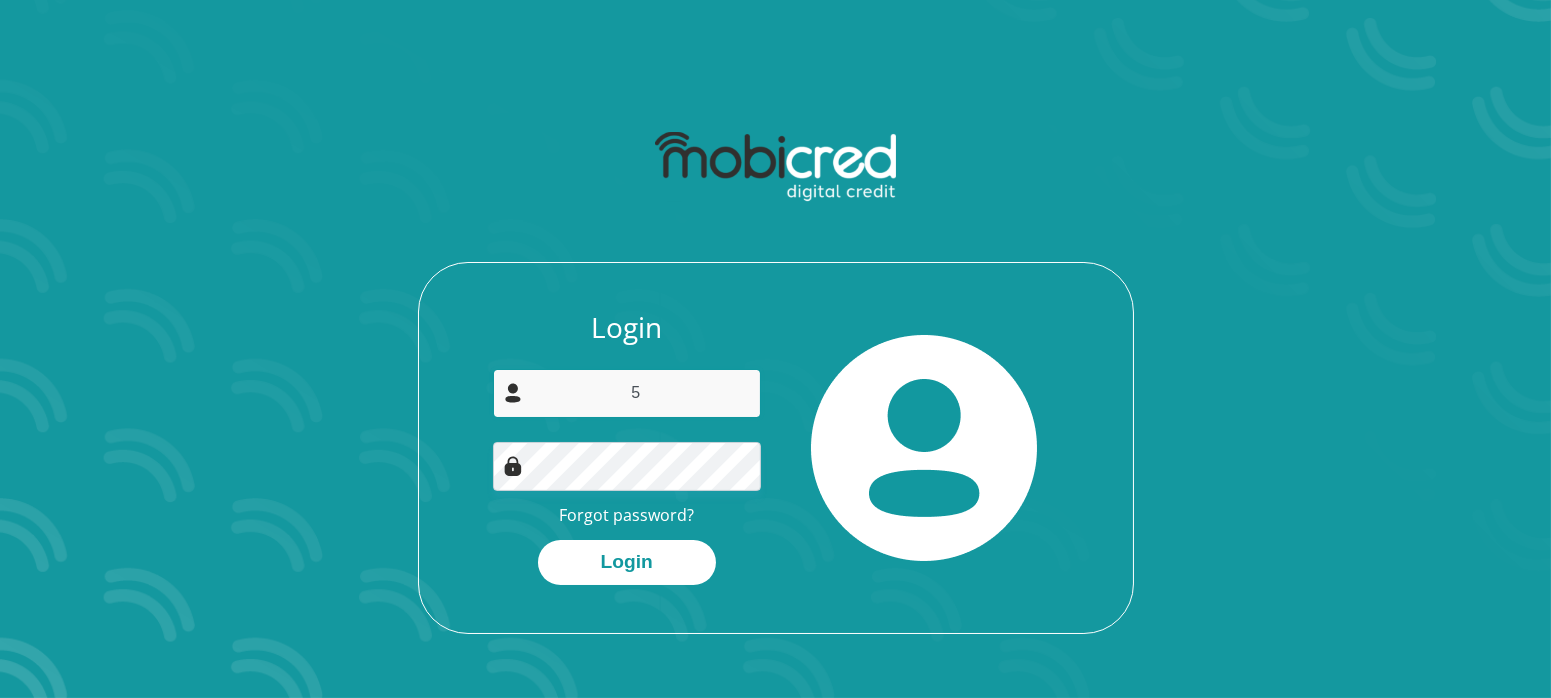 type on "ginamoniz68@gmail.com" 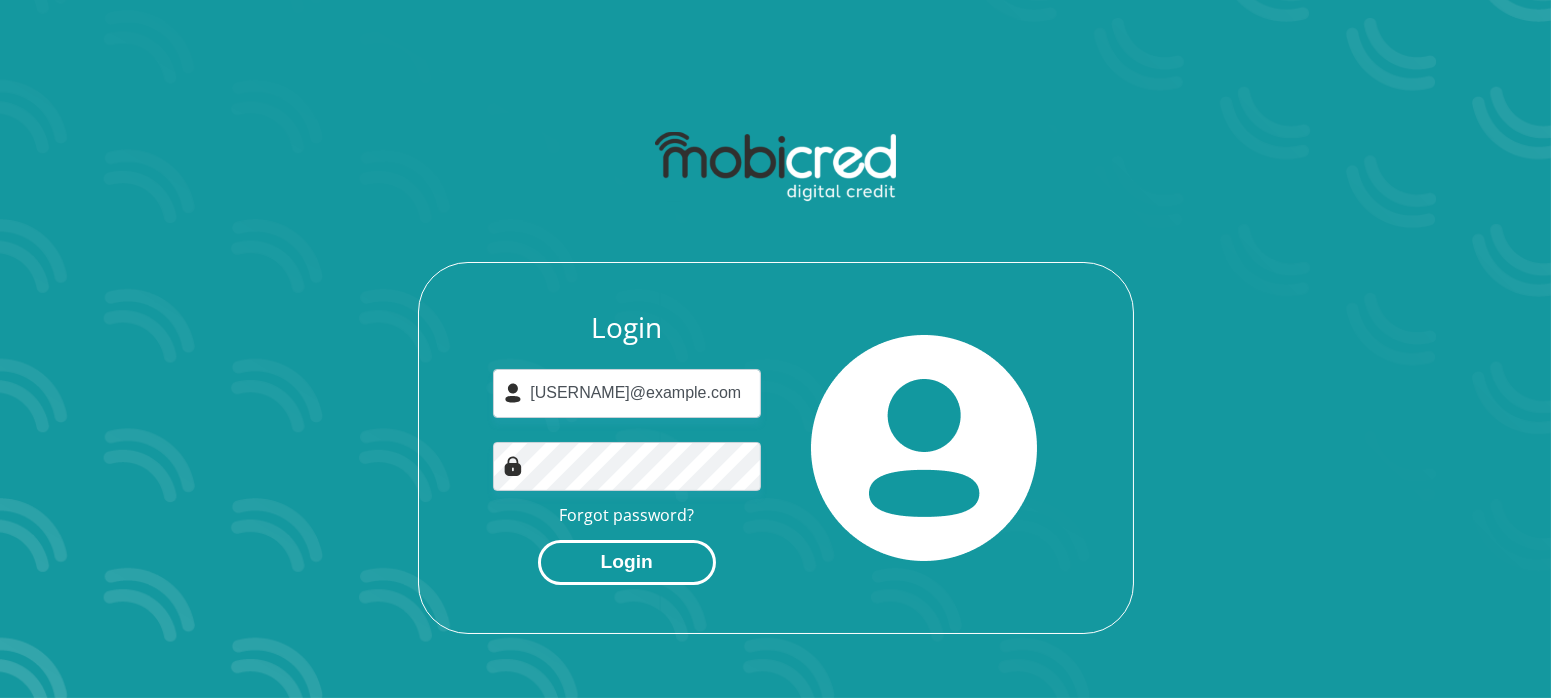click on "Login" at bounding box center (627, 562) 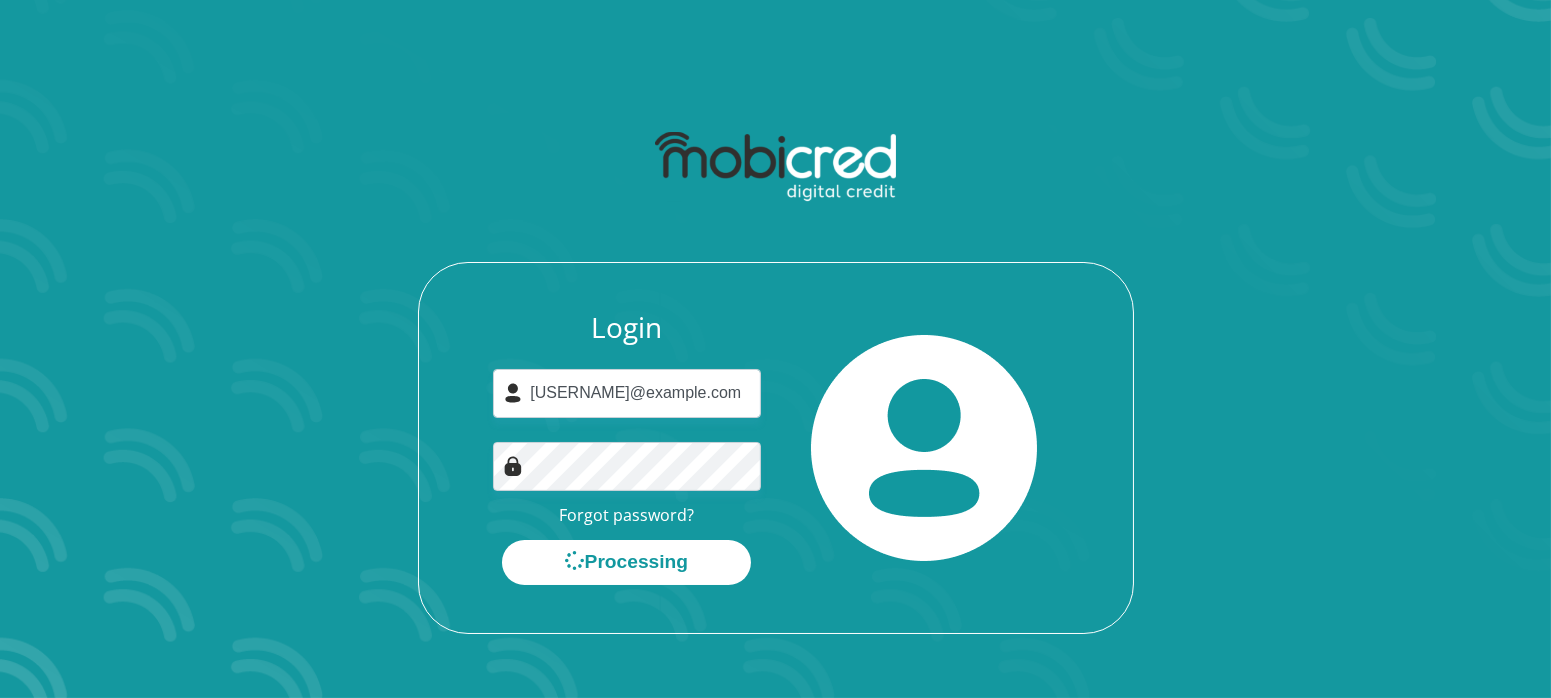 scroll, scrollTop: 0, scrollLeft: 0, axis: both 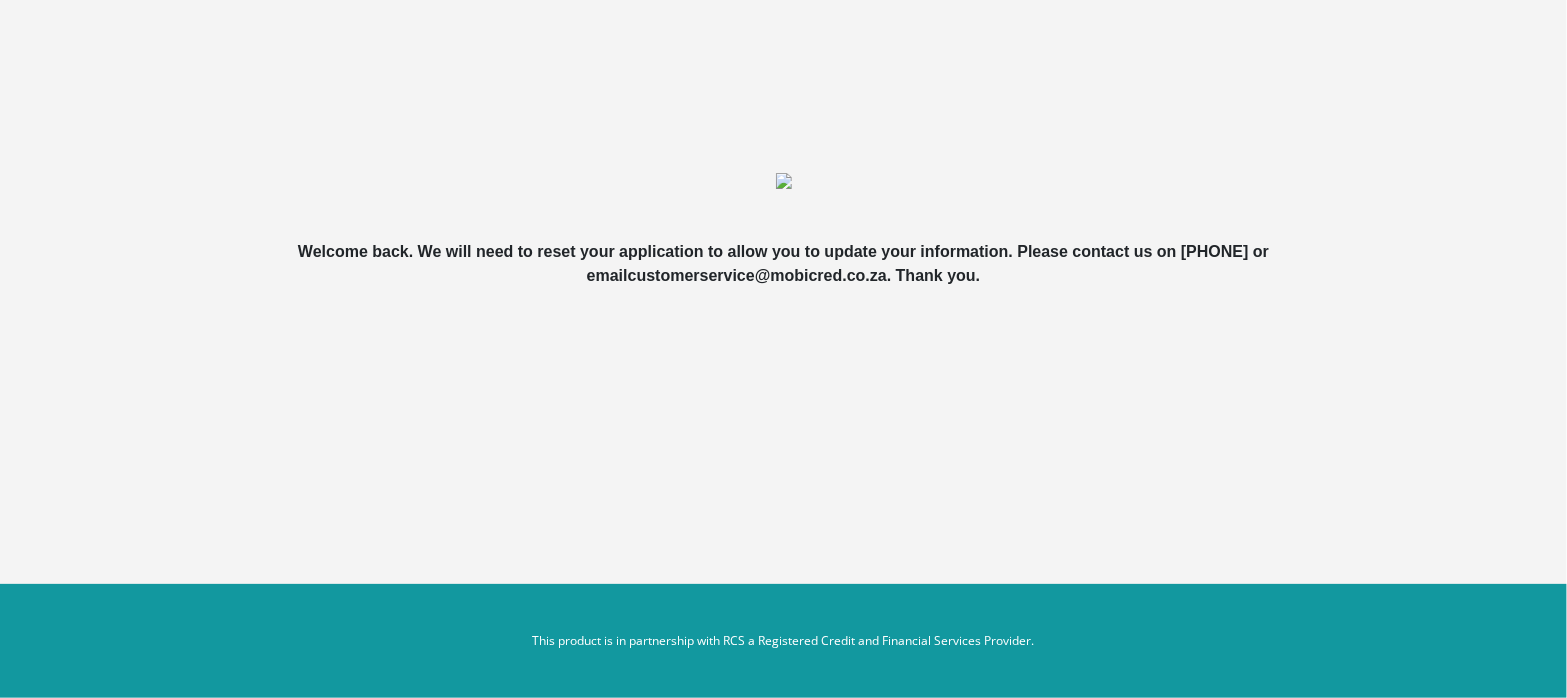 click on "Welcome back. We will need to reset your application to allow you to update your information.
Please contact us on [PHONE] or email  [EMAIL] . Thank you." at bounding box center [783, 263] 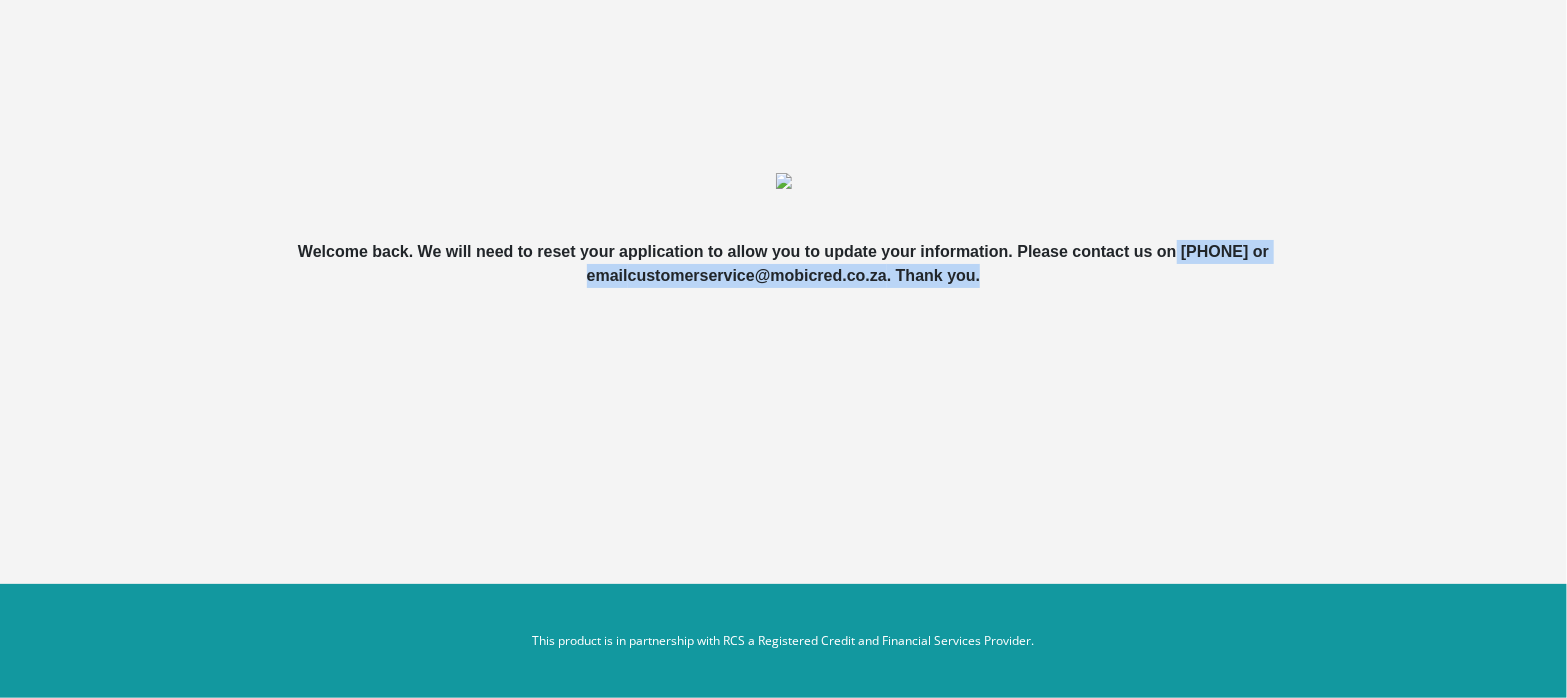 drag, startPoint x: 1153, startPoint y: 251, endPoint x: 1273, endPoint y: 272, distance: 121.82365 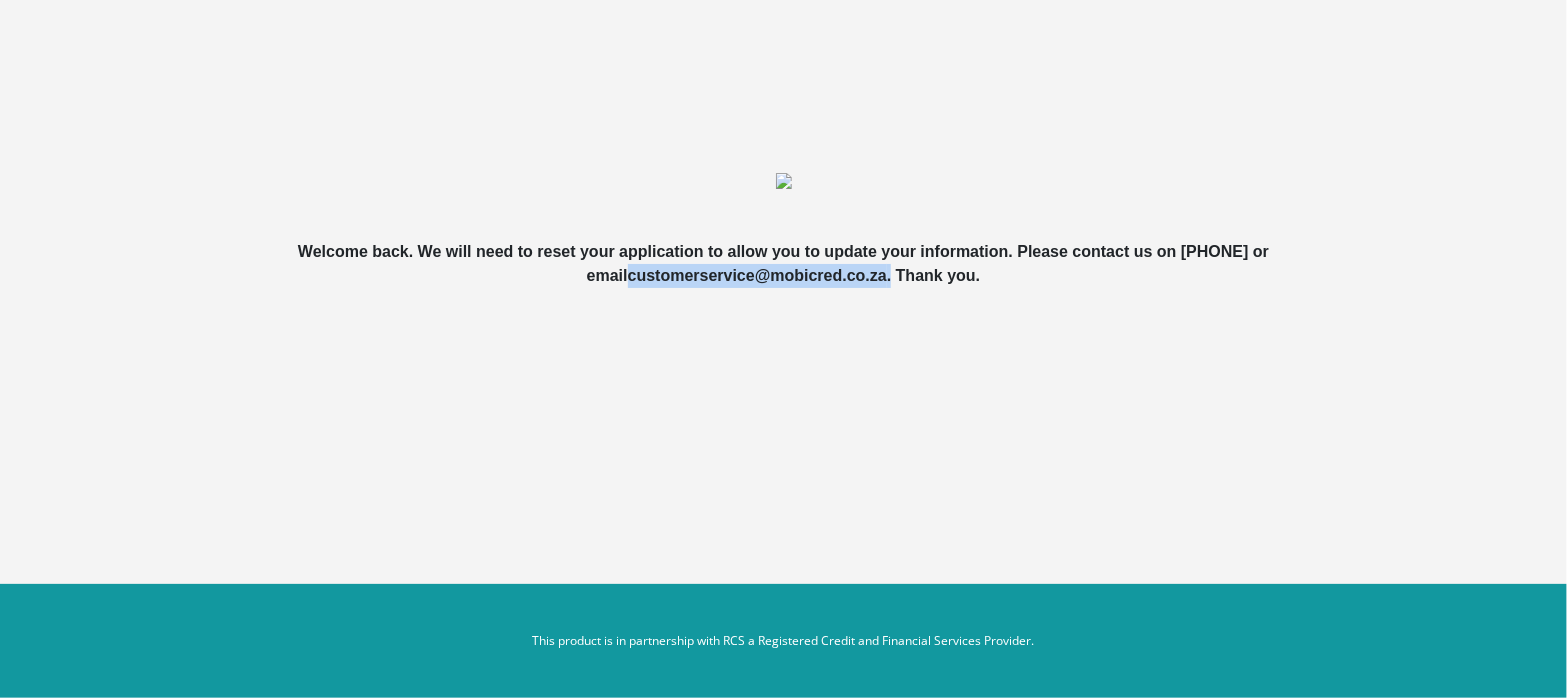 drag, startPoint x: 637, startPoint y: 276, endPoint x: 888, endPoint y: 283, distance: 251.0976 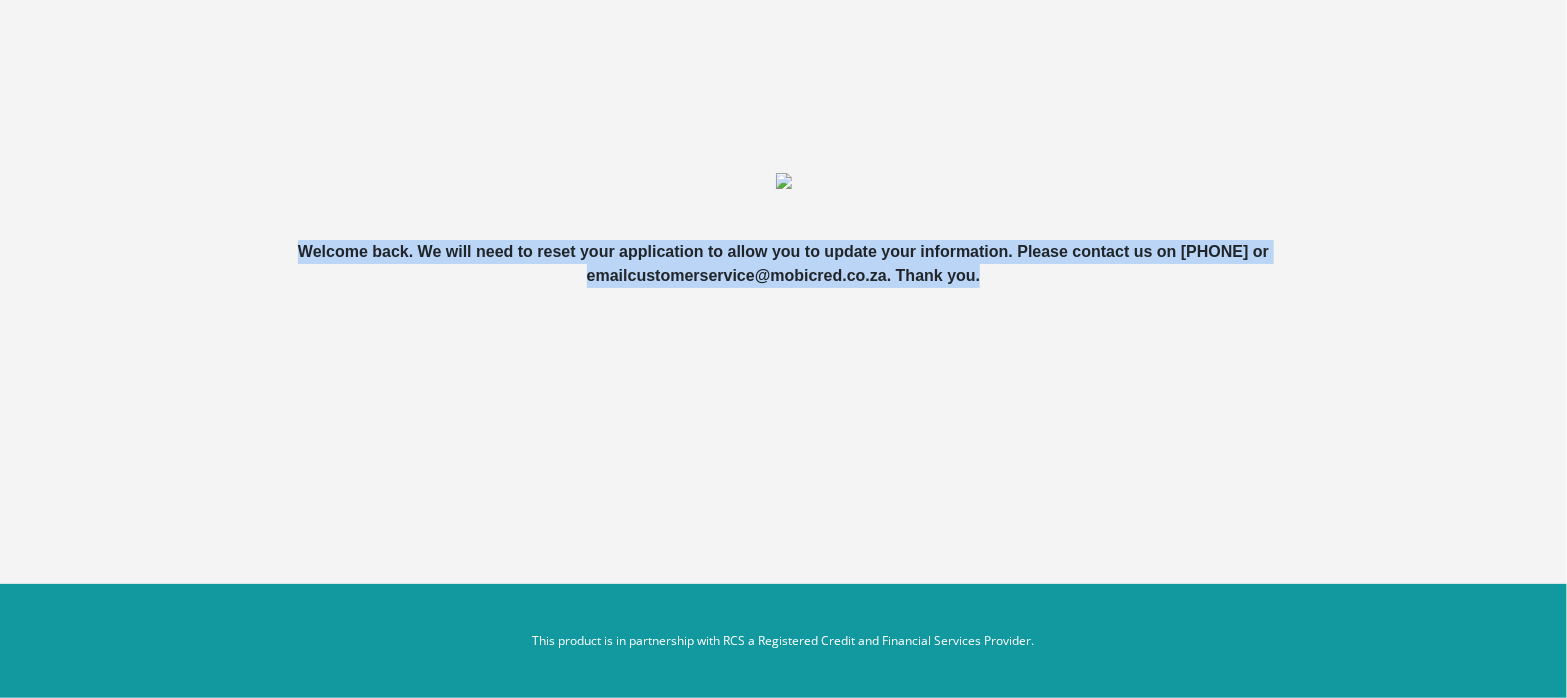 drag, startPoint x: 245, startPoint y: 140, endPoint x: 1255, endPoint y: 321, distance: 1026.0902 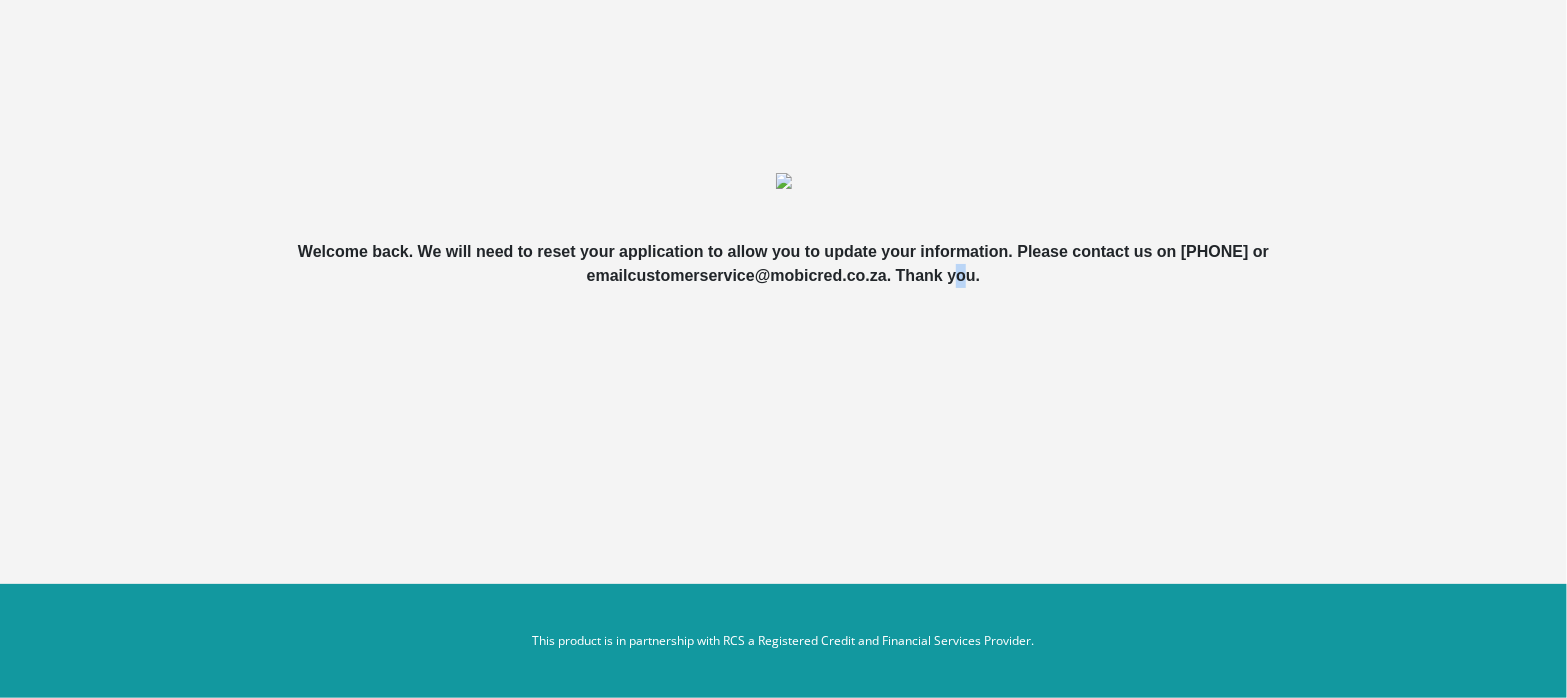 click on "Welcome back. We will need to reset your application to allow you to update your information.
Please contact us on 021 126 0700 or email  customerservice@mobicred.co.za . Thank you." at bounding box center [783, 263] 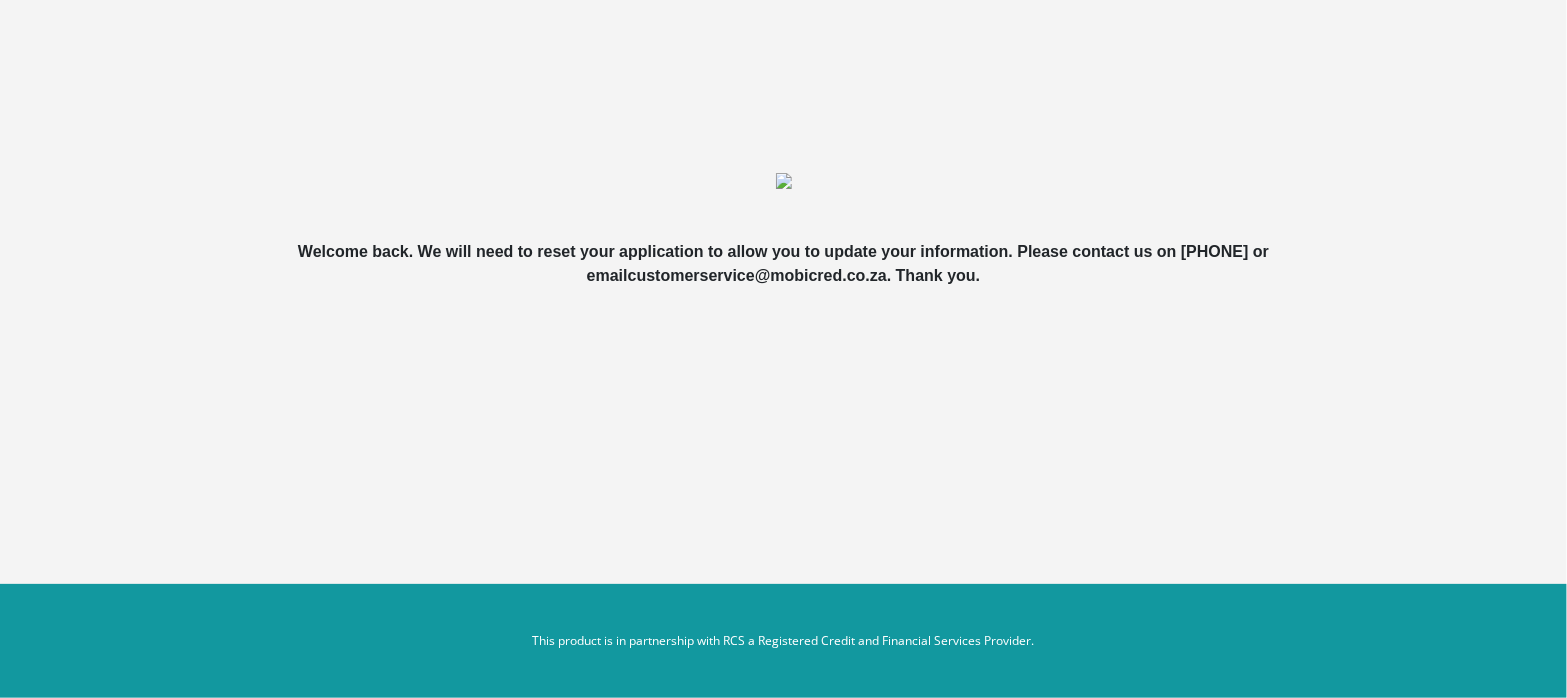 click on "Welcome back. We will need to reset your application to allow you to update your information.
Please contact us on 021 126 0700 or email  customerservice@mobicred.co.za . Thank you." at bounding box center (784, 216) 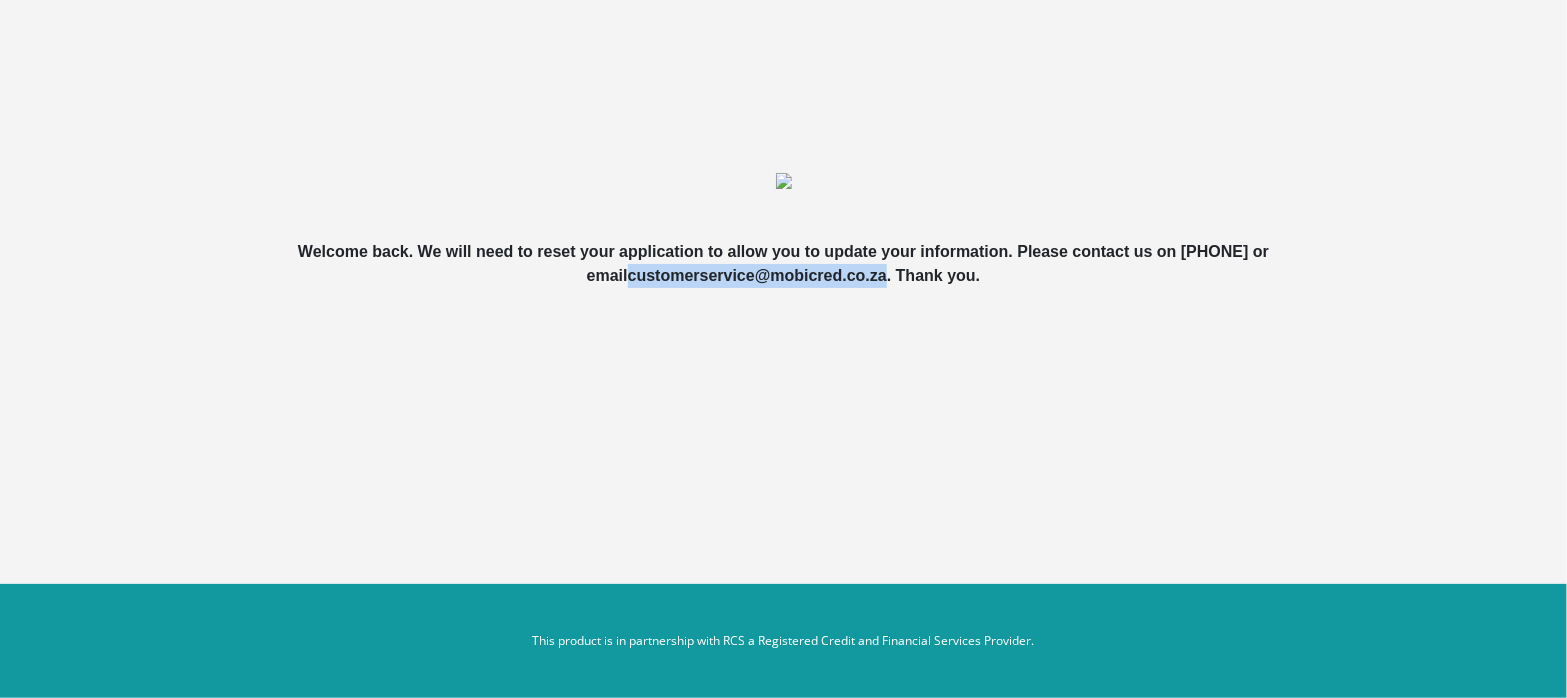 drag, startPoint x: 636, startPoint y: 277, endPoint x: 887, endPoint y: 294, distance: 251.57504 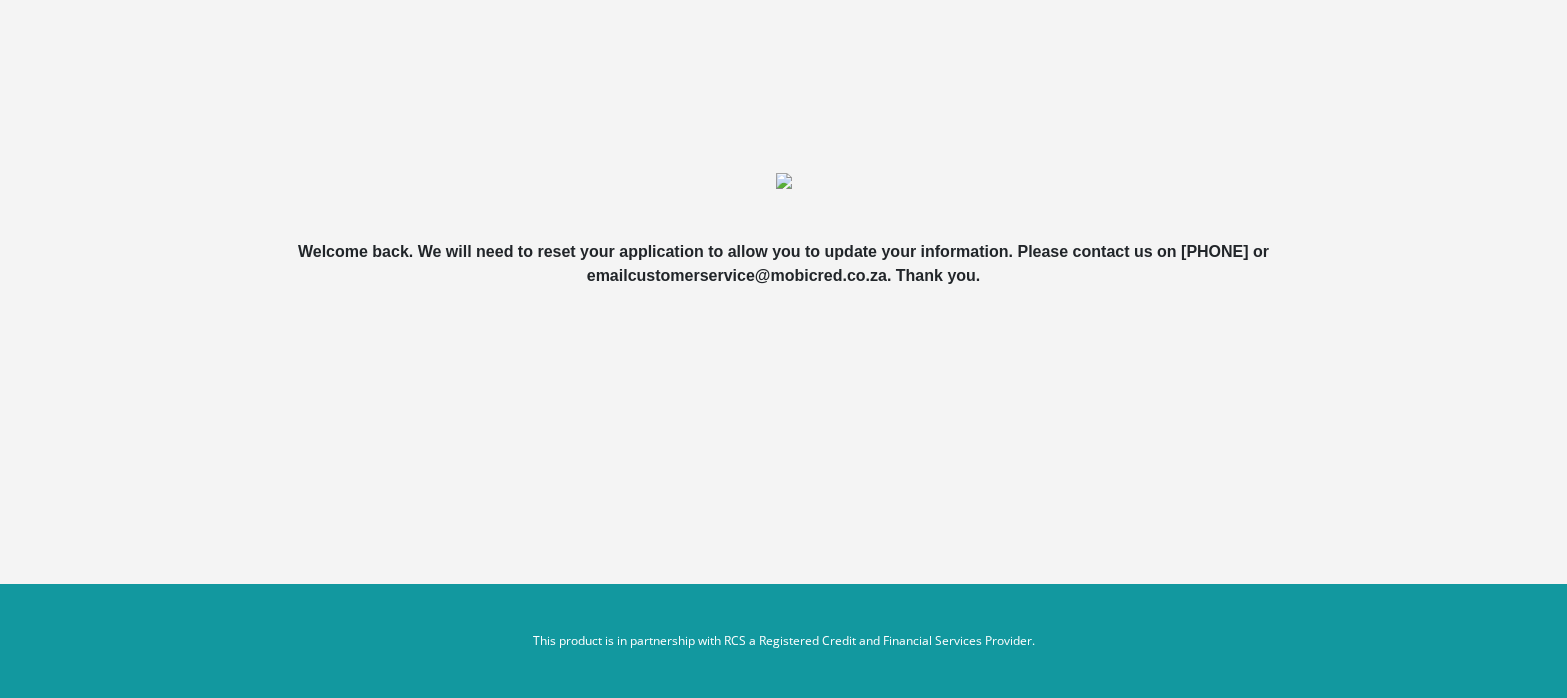 scroll, scrollTop: 0, scrollLeft: 0, axis: both 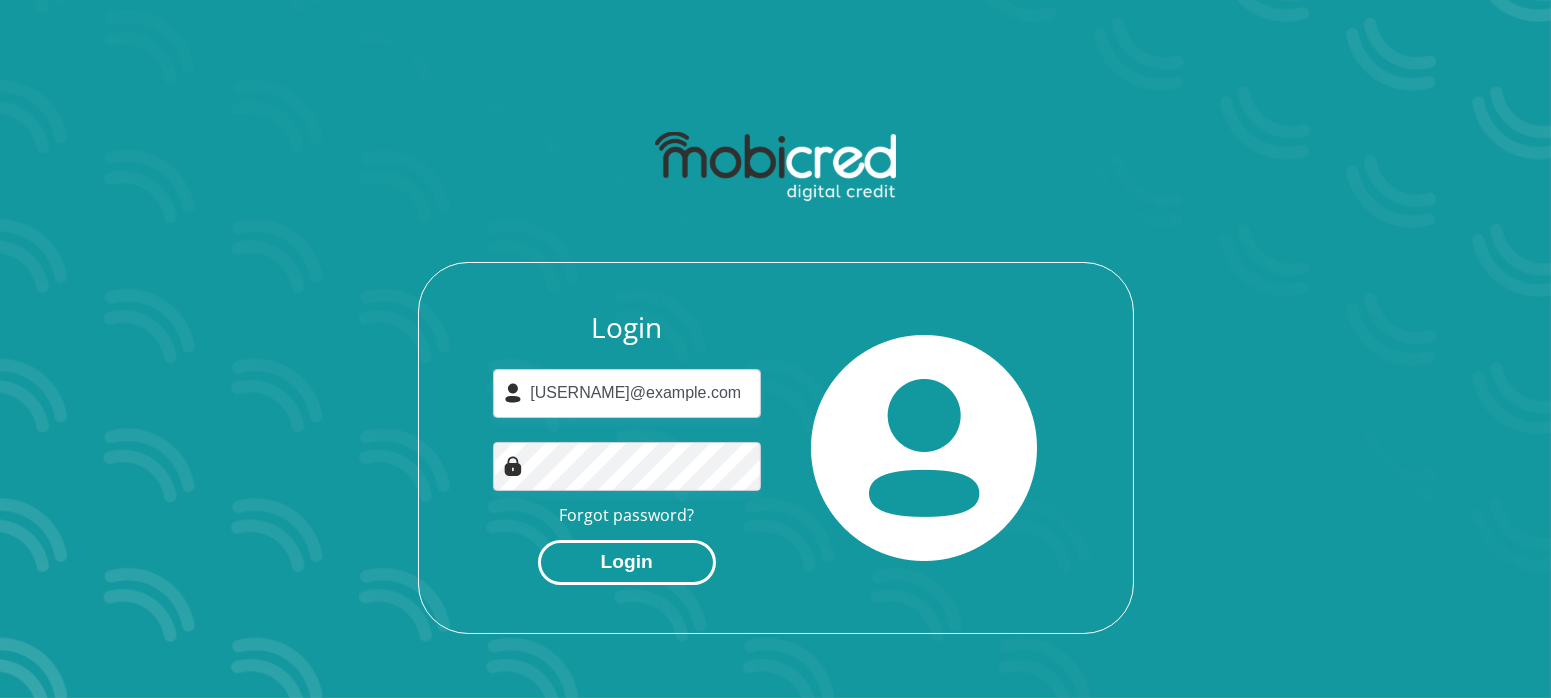 click on "Login" at bounding box center (627, 562) 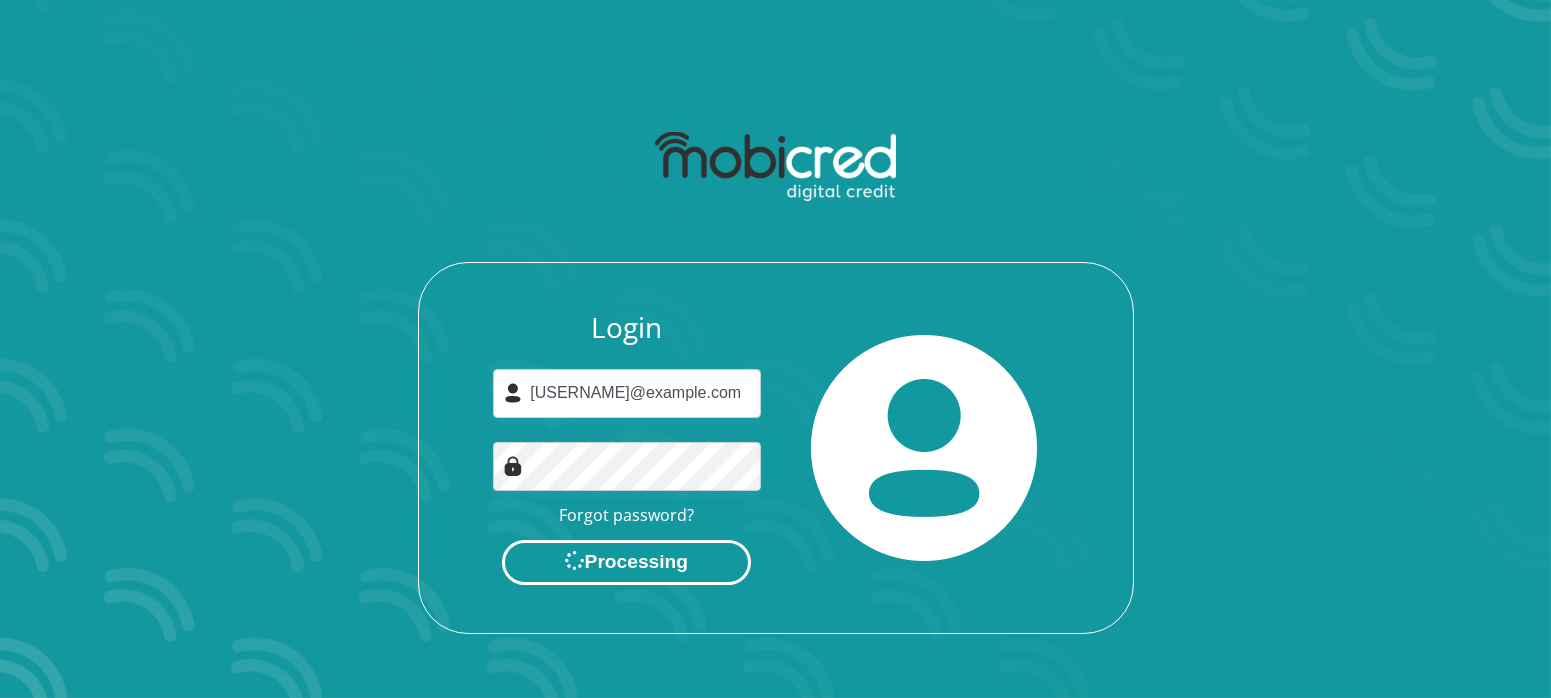 scroll, scrollTop: 0, scrollLeft: 0, axis: both 